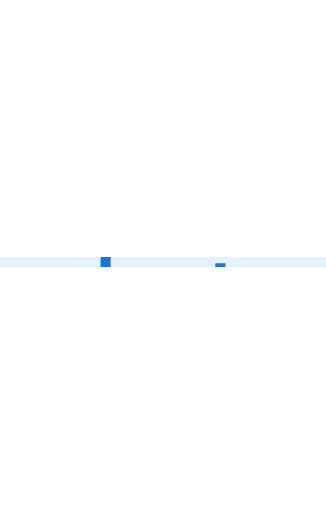 scroll, scrollTop: 0, scrollLeft: 0, axis: both 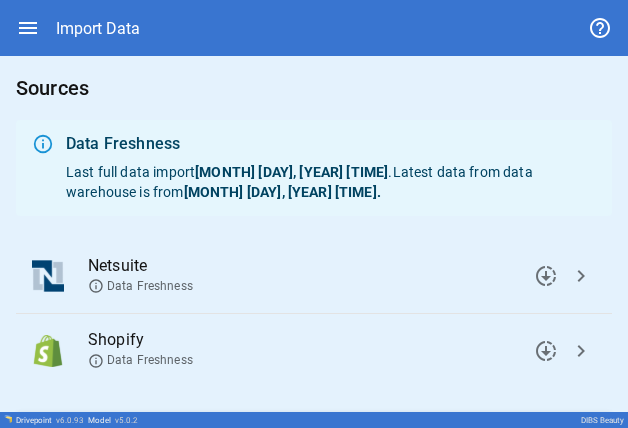 click on "chevron_right" at bounding box center (546, 276) 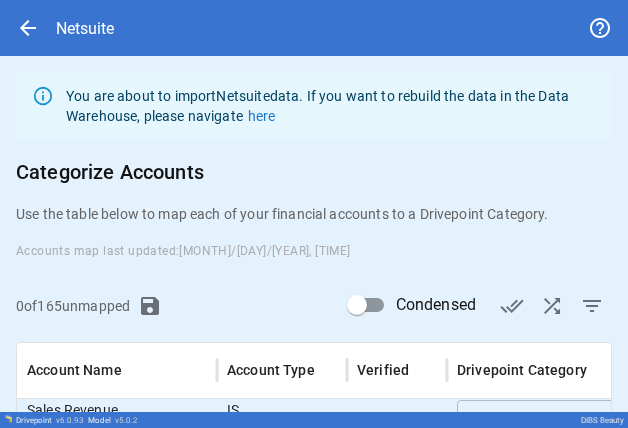 scroll, scrollTop: 240, scrollLeft: 0, axis: vertical 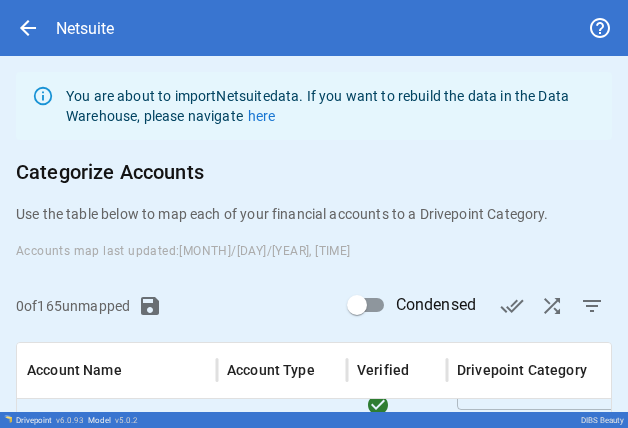 click on "Save Accounts Map" at bounding box center (314, 611) 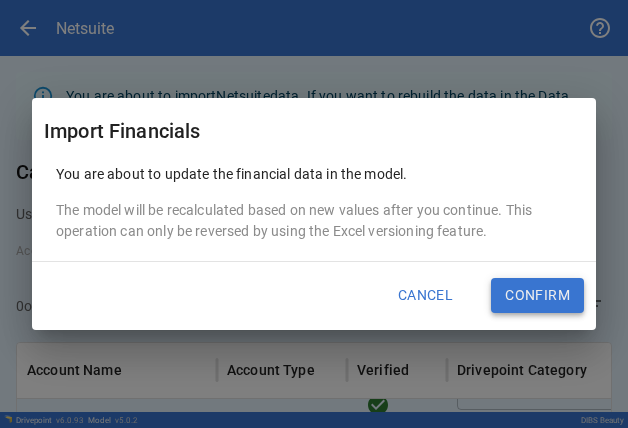 click on "Confirm" at bounding box center [537, 296] 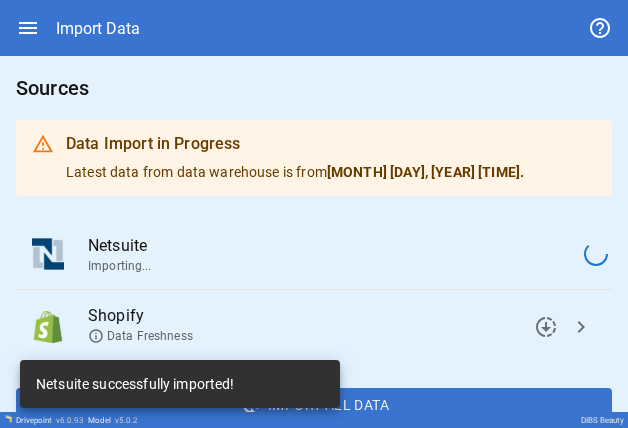 scroll, scrollTop: 89, scrollLeft: 0, axis: vertical 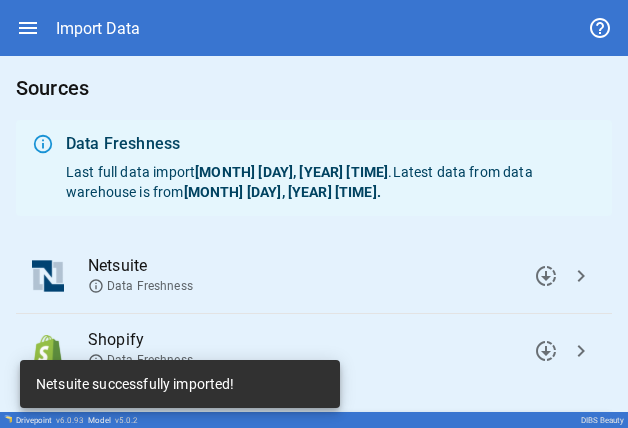 click on "chevron_right" at bounding box center [546, 276] 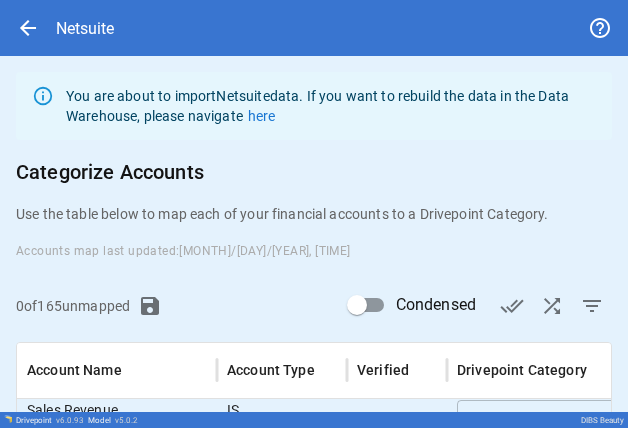 scroll, scrollTop: 26, scrollLeft: 0, axis: vertical 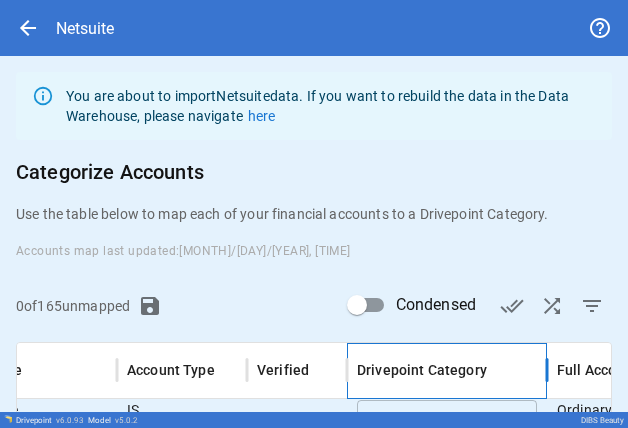 click on "Drivepoint Category" at bounding box center (-26, 370) 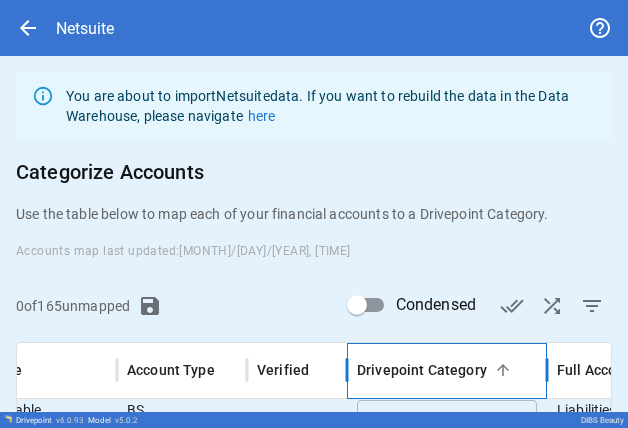 scroll, scrollTop: 126, scrollLeft: 100, axis: both 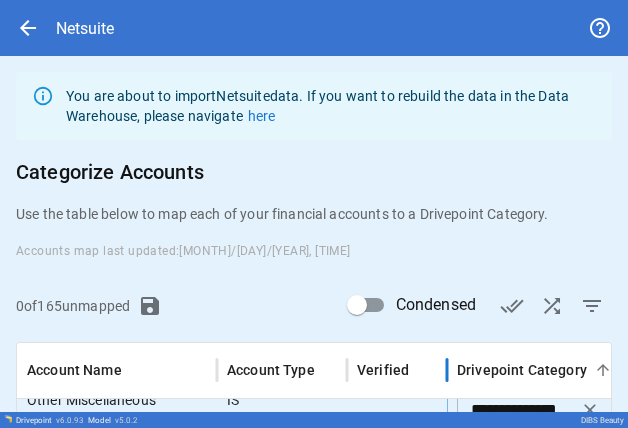 click on "**********" at bounding box center (517, 410) 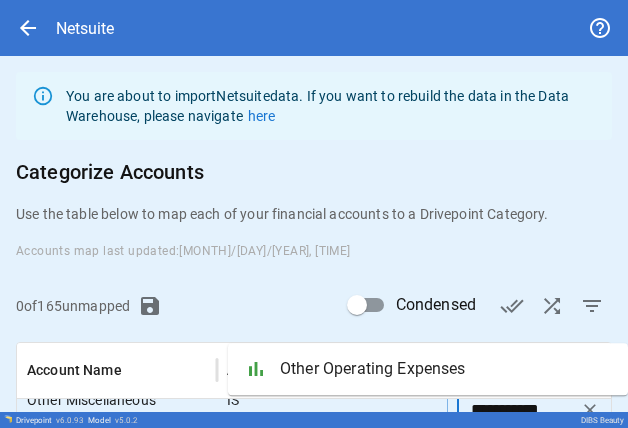 click on "Other Operating Expenses" at bounding box center (446, 369) 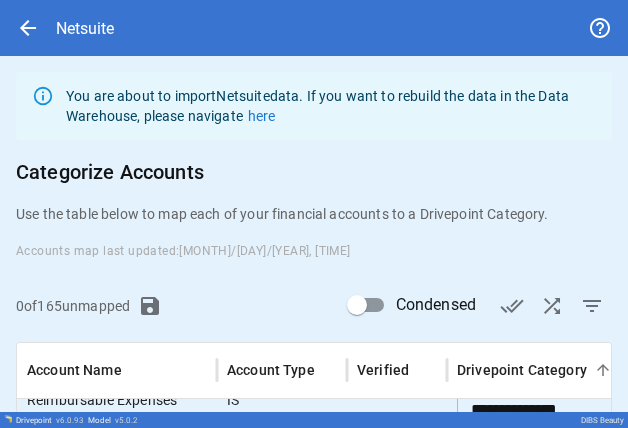click on "Save Accounts Map" at bounding box center (314, 611) 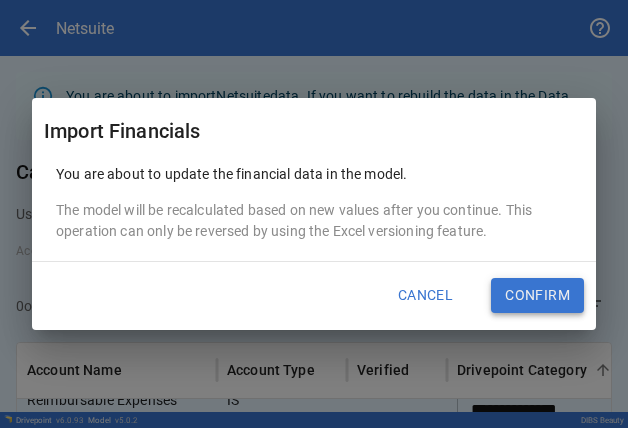 click on "Confirm" at bounding box center [537, 296] 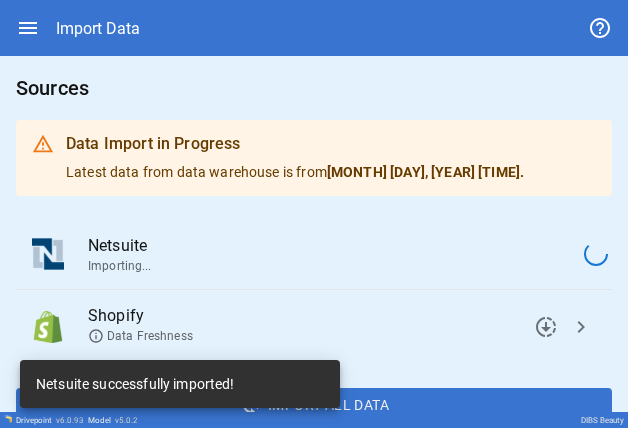 scroll, scrollTop: 89, scrollLeft: 0, axis: vertical 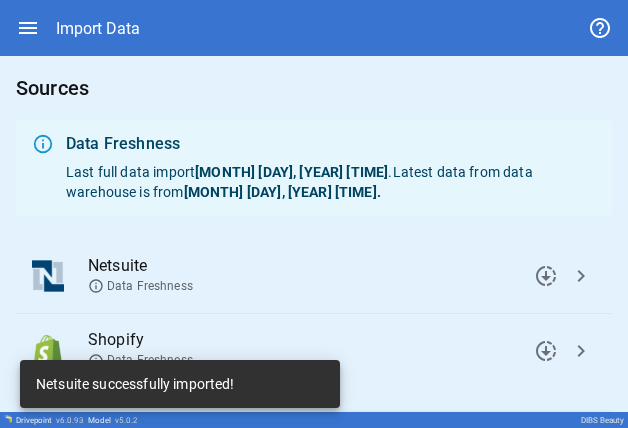 click on "chevron_right" at bounding box center [546, 276] 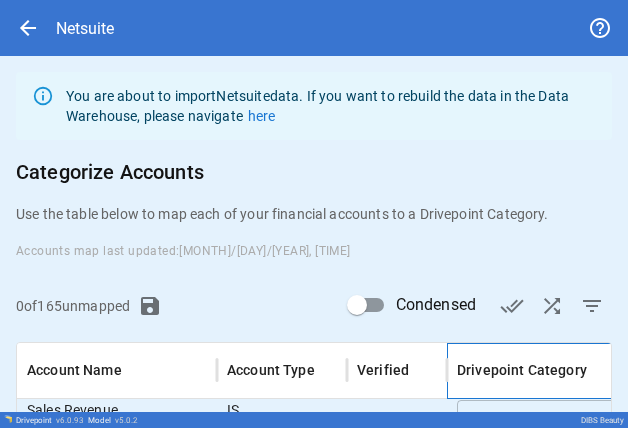 click on "Drivepoint Category" at bounding box center (74, 370) 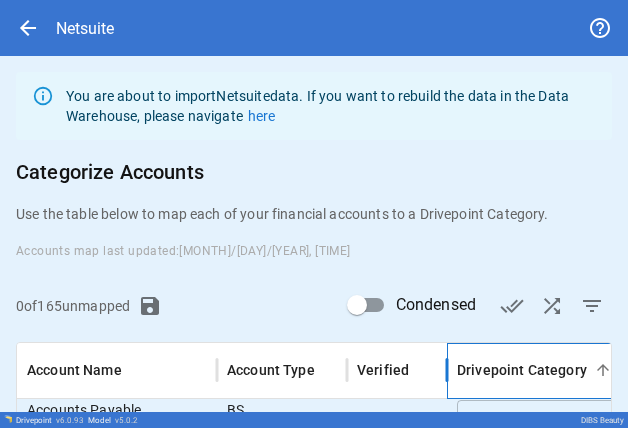 scroll, scrollTop: 0, scrollLeft: 98, axis: horizontal 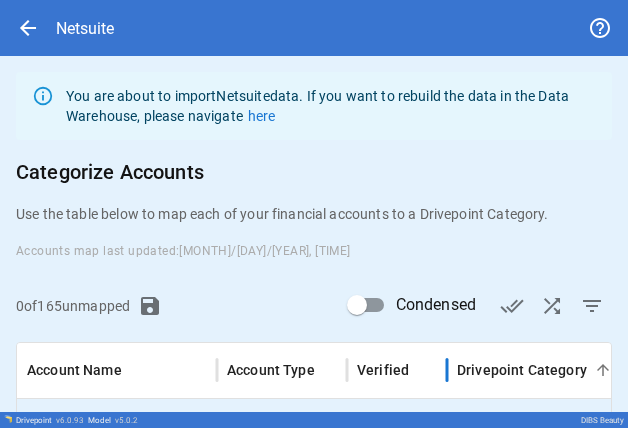 click on "**********" at bounding box center (517, 440) 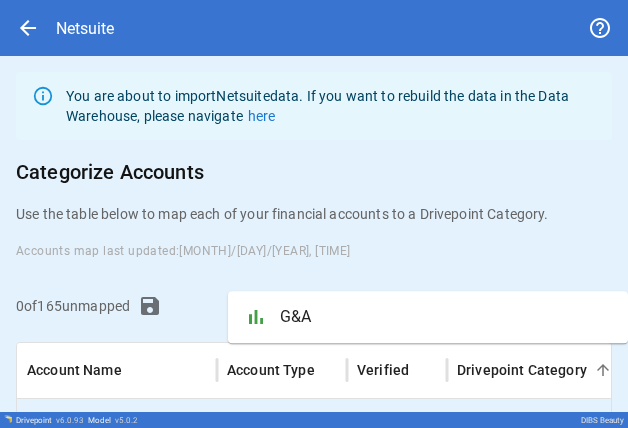click on "G&A" at bounding box center (446, 317) 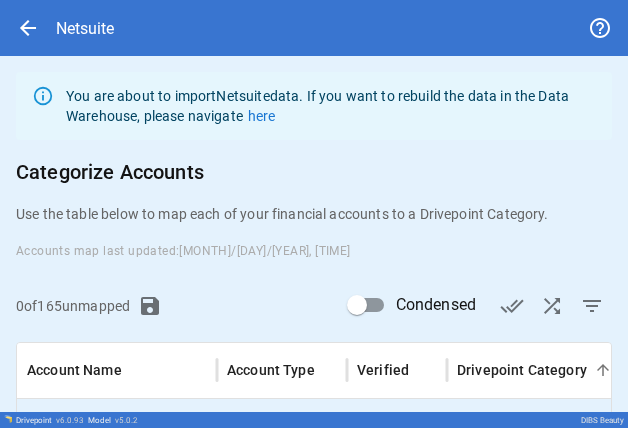 type on "***" 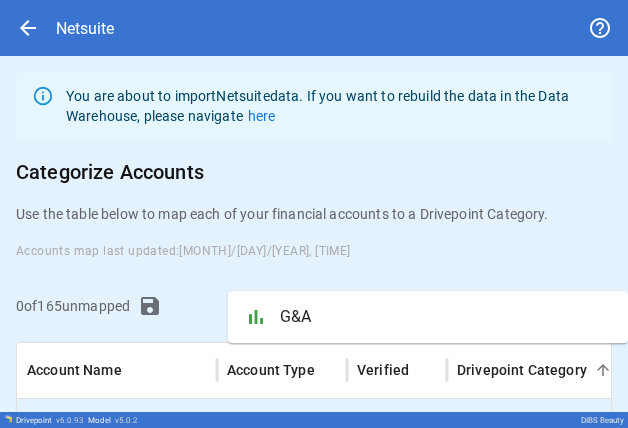 click on "G&A" at bounding box center [446, 317] 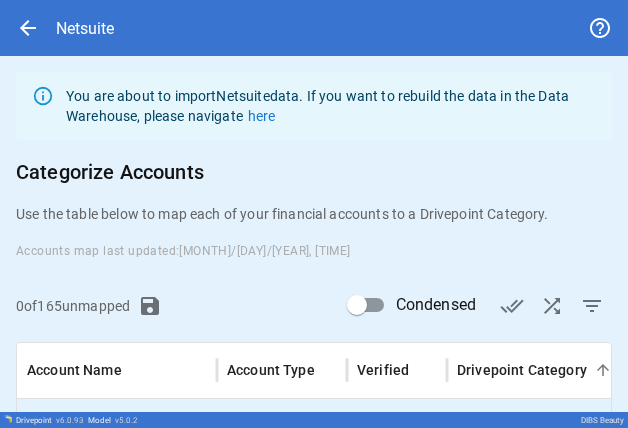 type on "***" 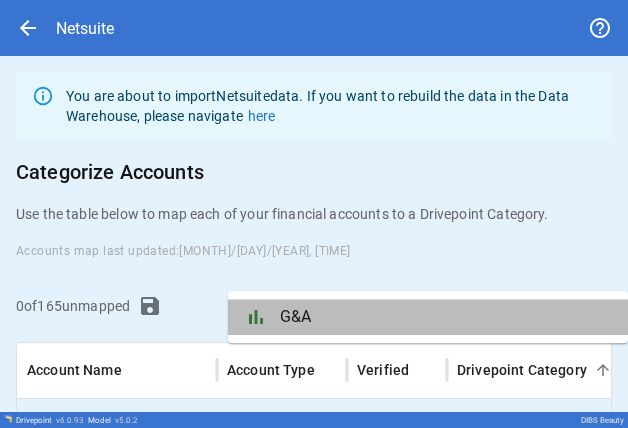 click on "bar_chart" at bounding box center (256, 317) 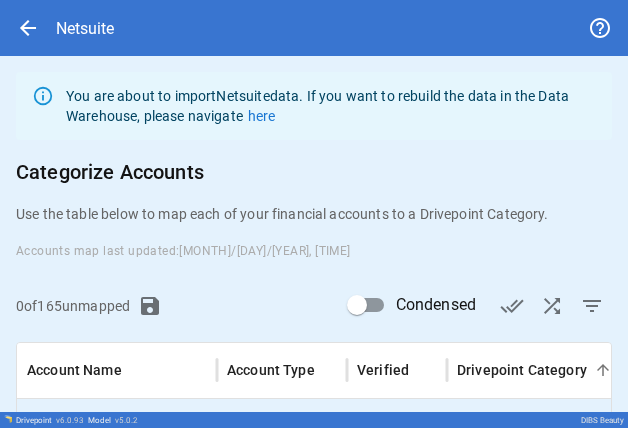 type on "***" 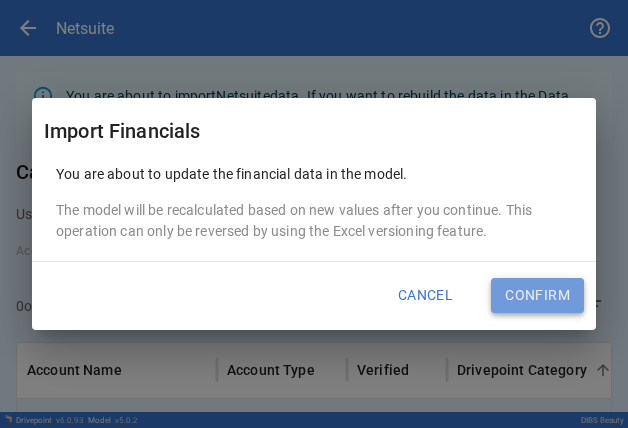 click on "Confirm" at bounding box center [537, 296] 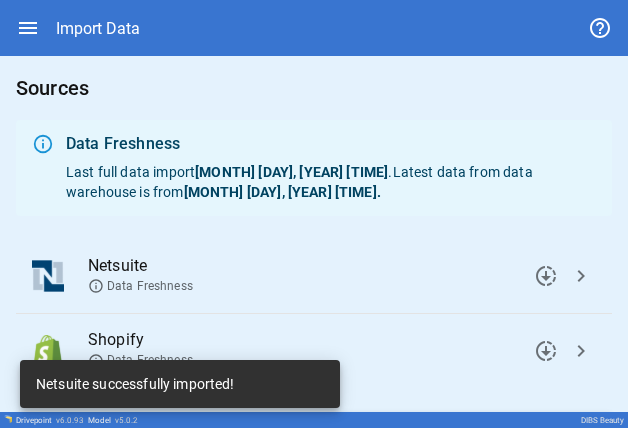 scroll, scrollTop: 89, scrollLeft: 0, axis: vertical 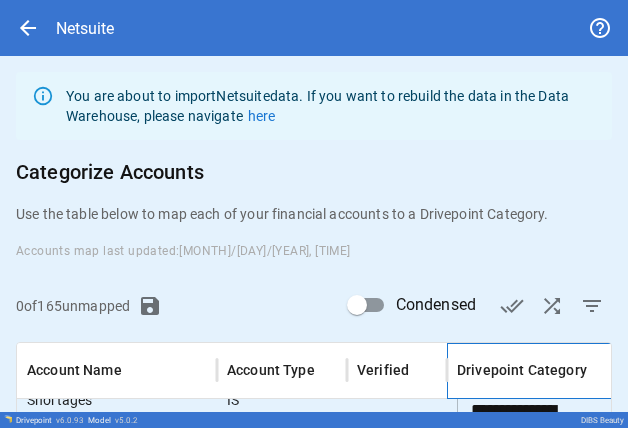 click on "Drivepoint Category" at bounding box center [74, 370] 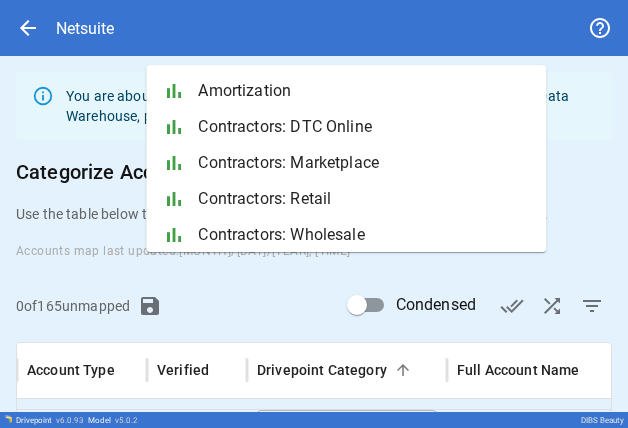 click on "**********" at bounding box center [317, 500] 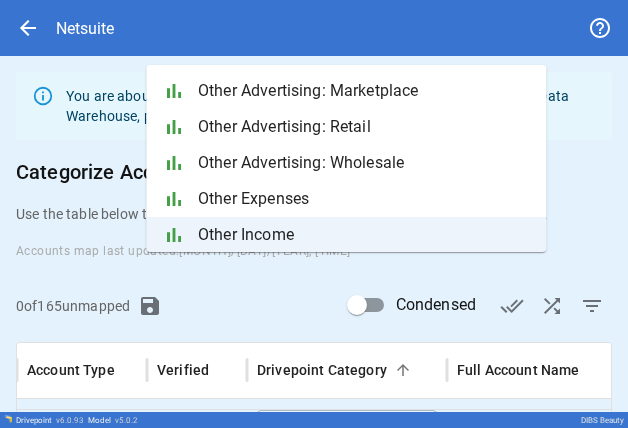 click on "Other Expenses" at bounding box center (364, 199) 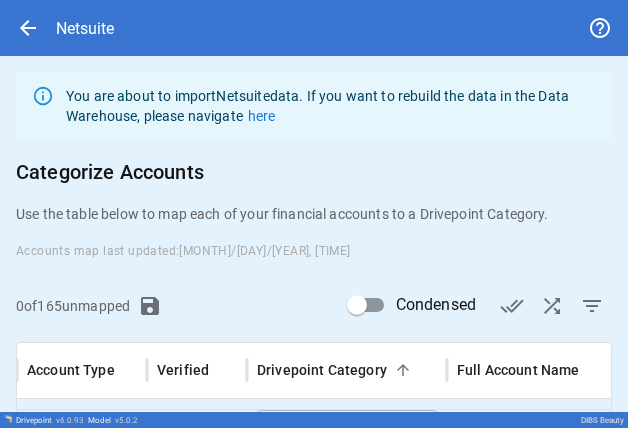 click on "Save Accounts Map" at bounding box center (314, 611) 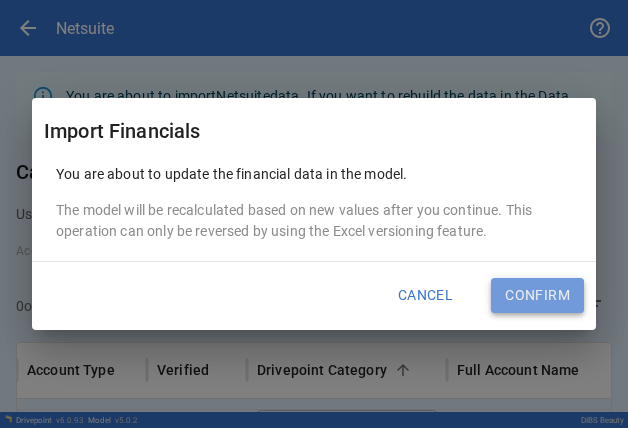 click on "Confirm" at bounding box center (537, 296) 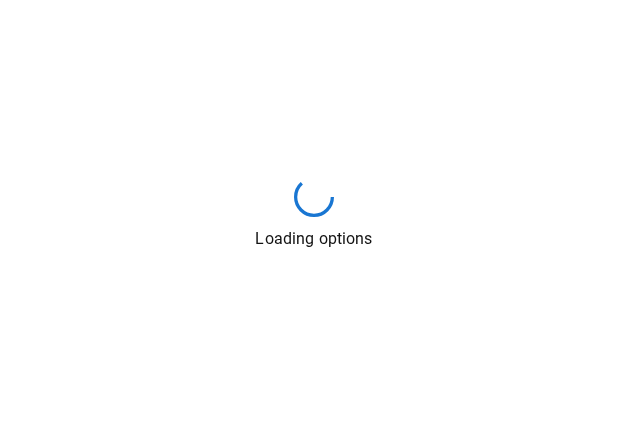 scroll, scrollTop: 0, scrollLeft: 0, axis: both 